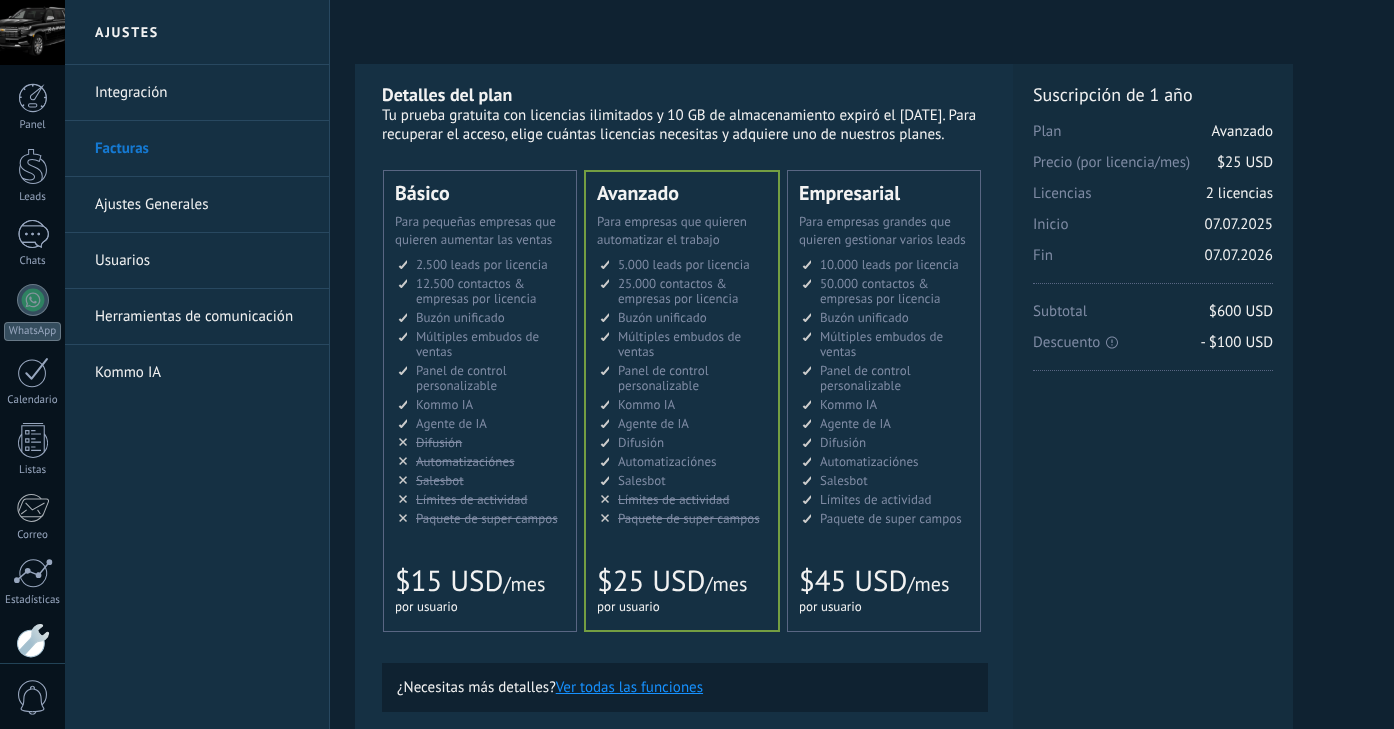 scroll, scrollTop: 0, scrollLeft: 0, axis: both 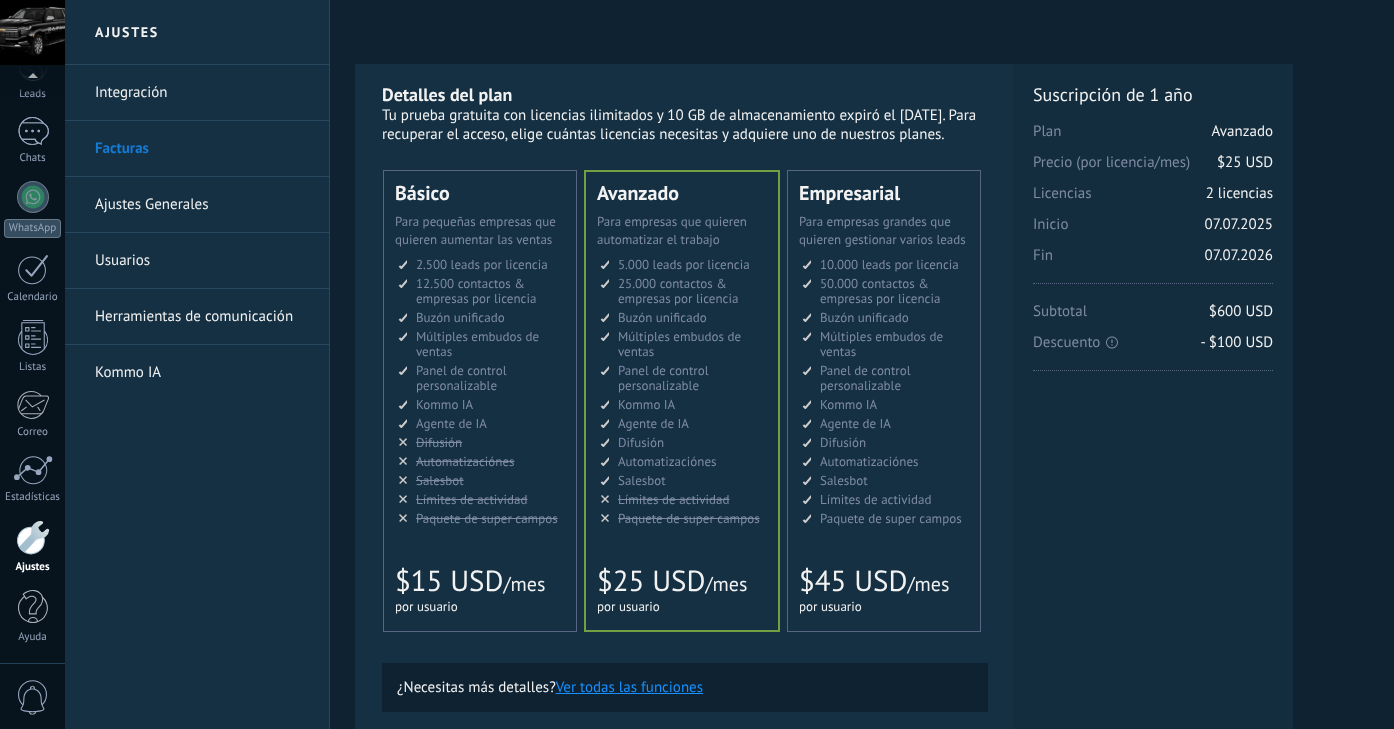click at bounding box center (32, 32) 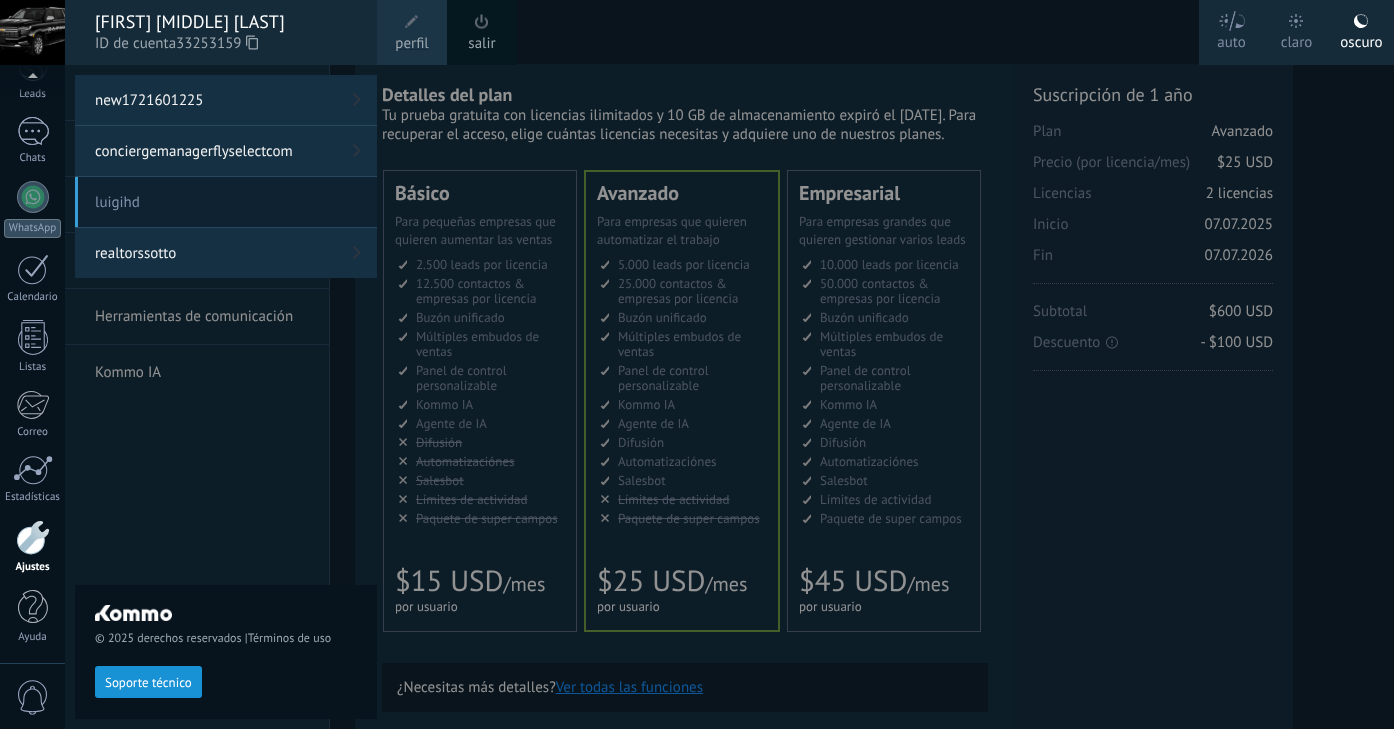 click on "Soporte técnico" at bounding box center (148, 683) 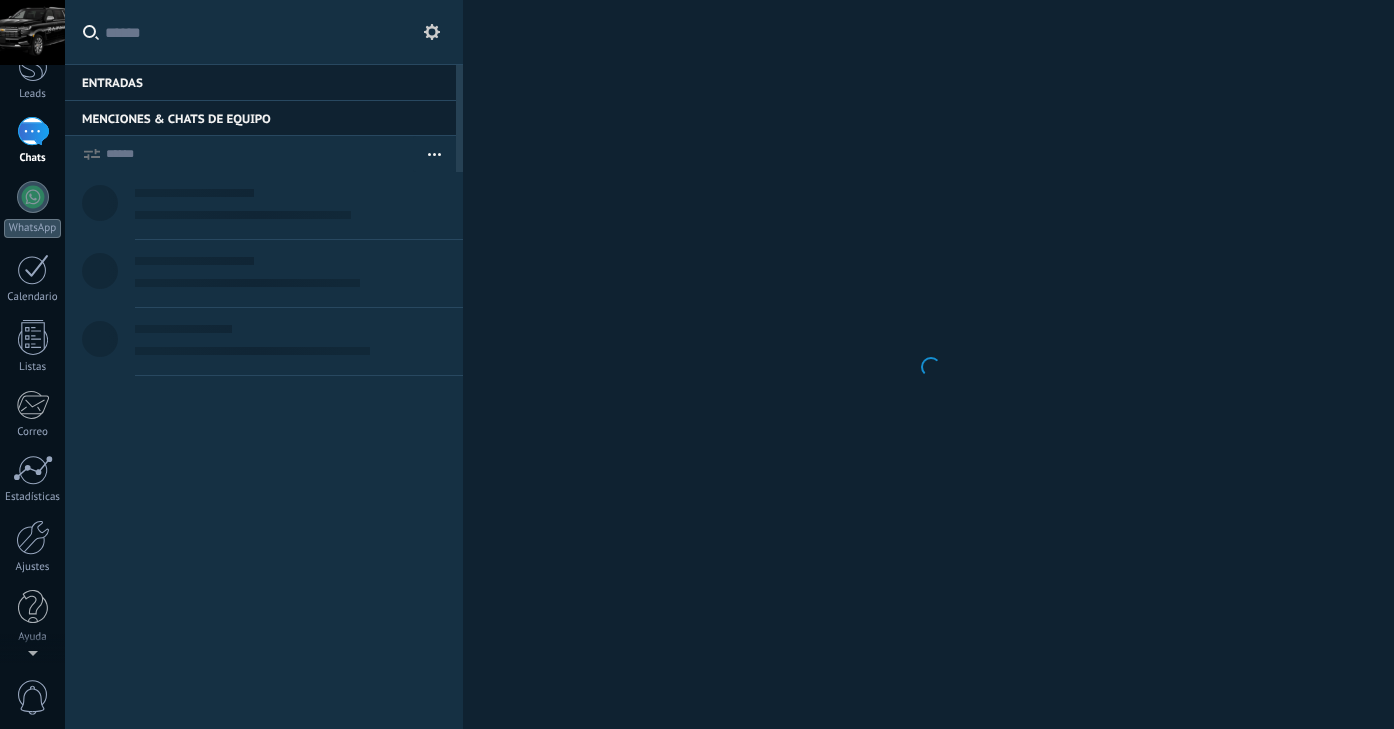 scroll, scrollTop: 0, scrollLeft: 0, axis: both 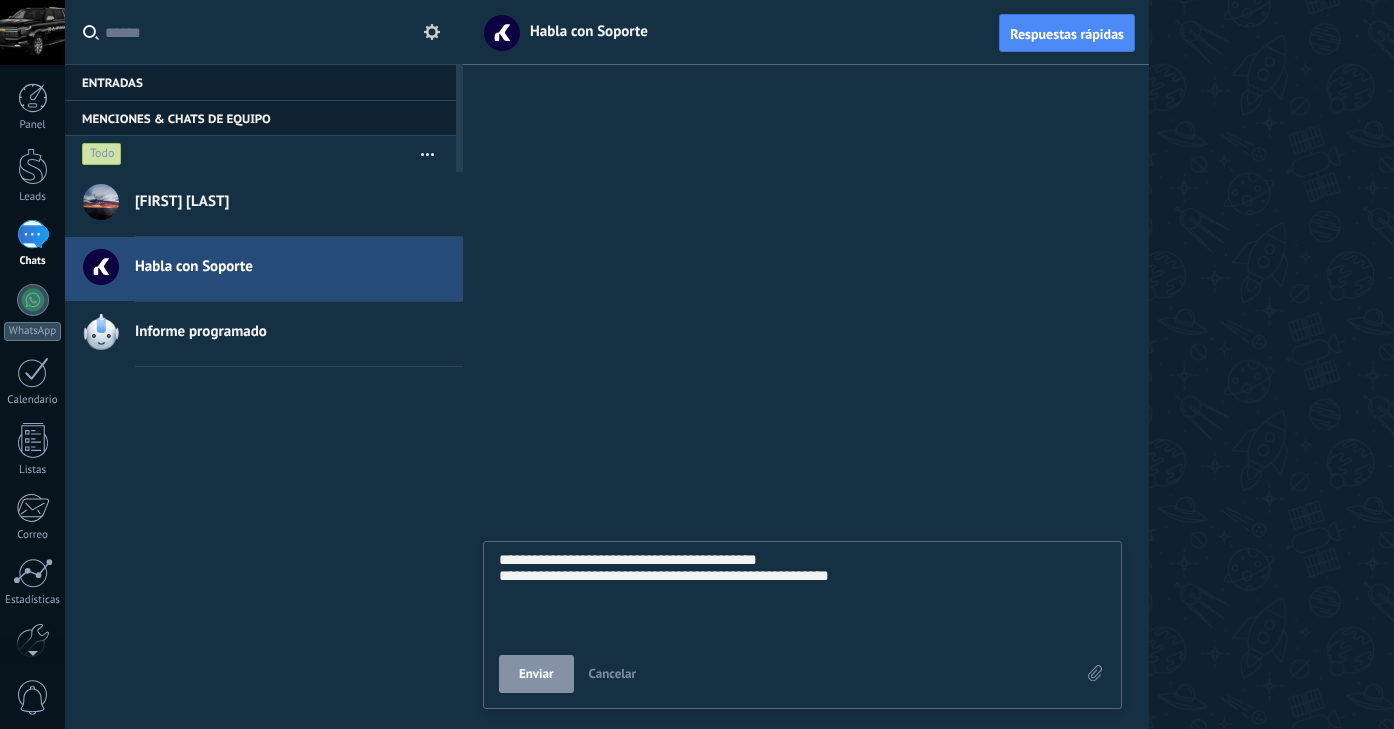 type on "**********" 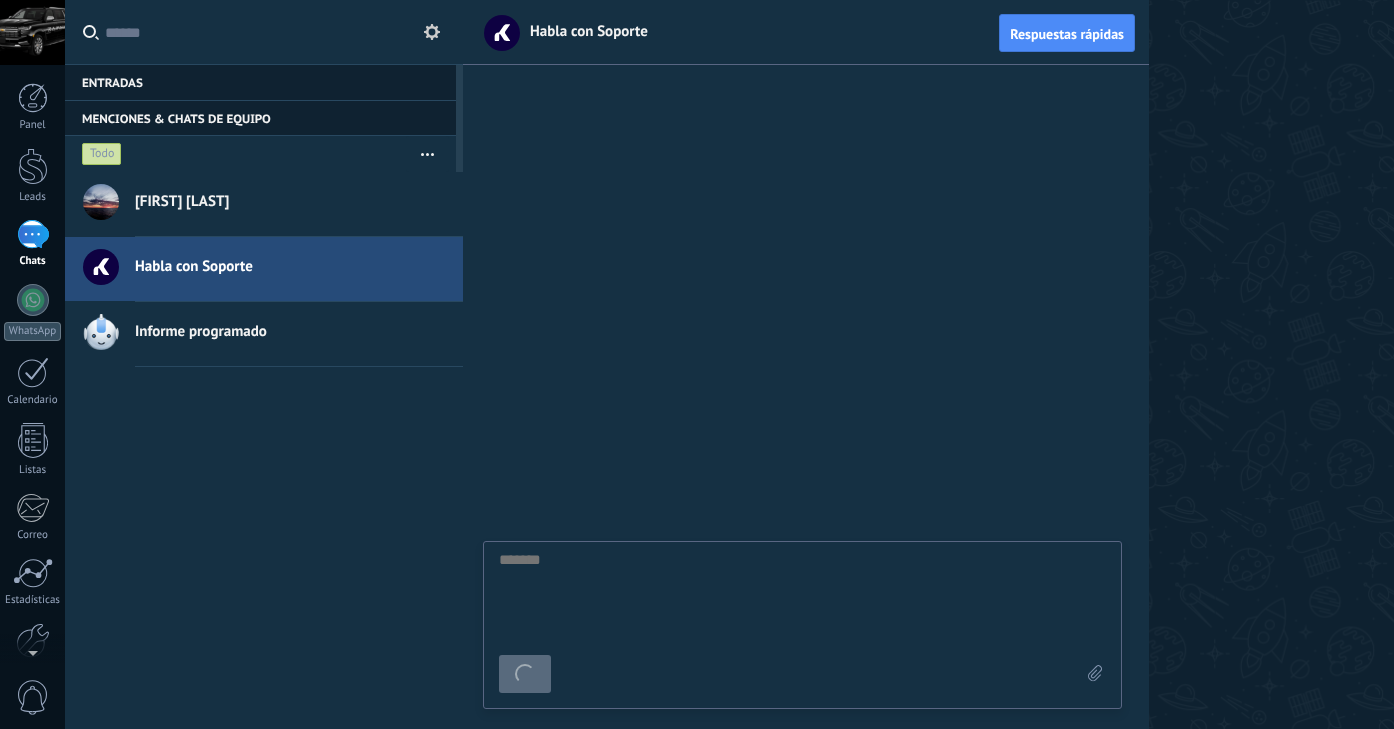 scroll, scrollTop: 19, scrollLeft: 0, axis: vertical 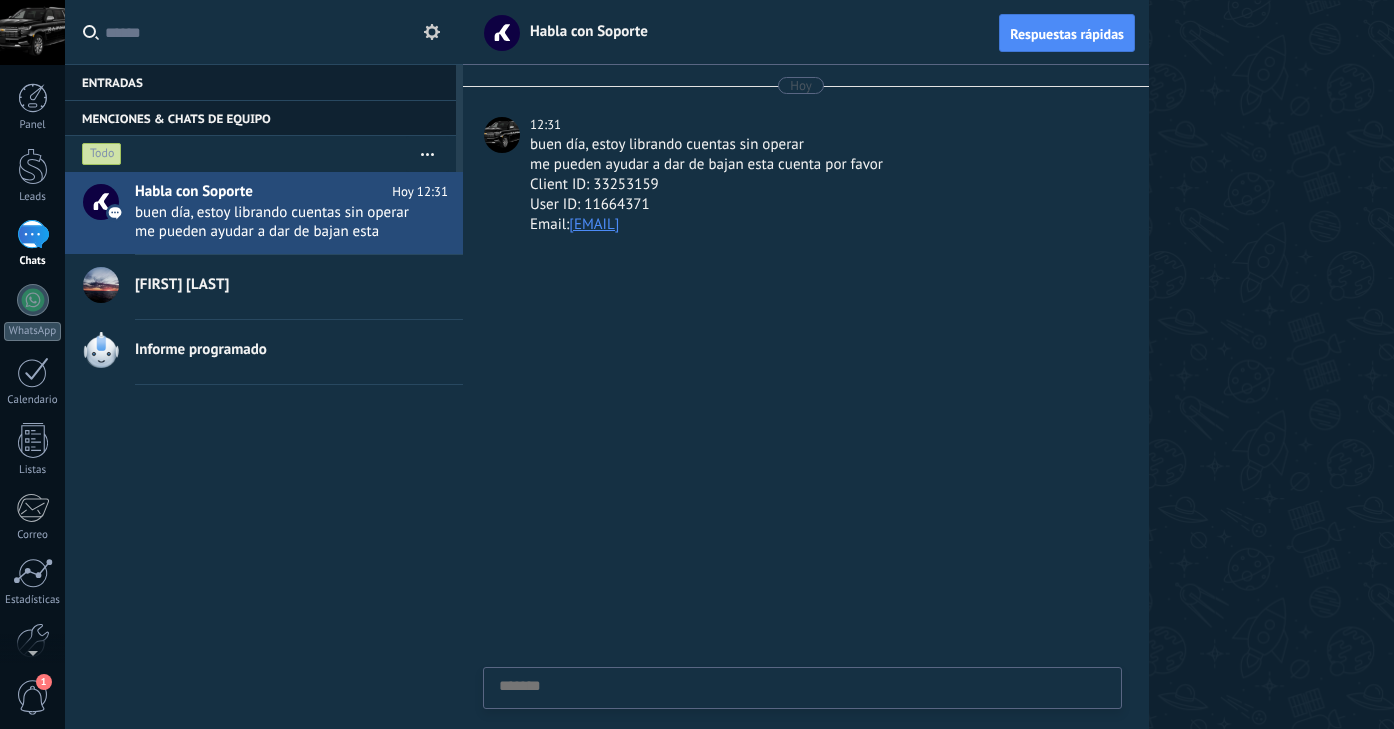 click at bounding box center [32, 32] 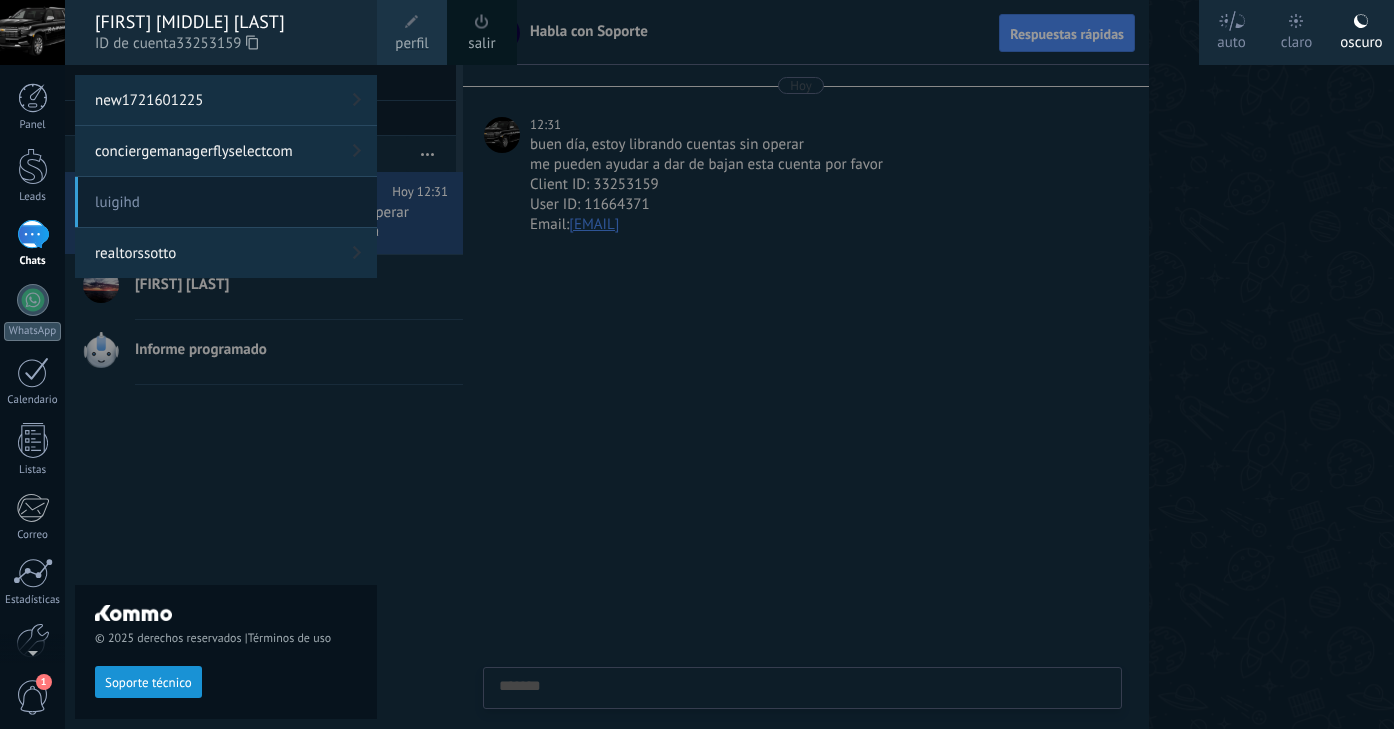 click on "new1721601225" at bounding box center [226, 100] 